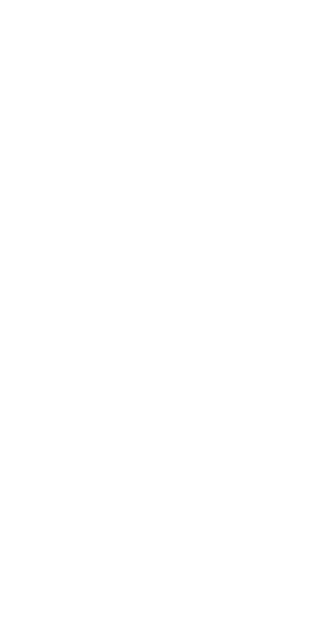 scroll, scrollTop: 0, scrollLeft: 0, axis: both 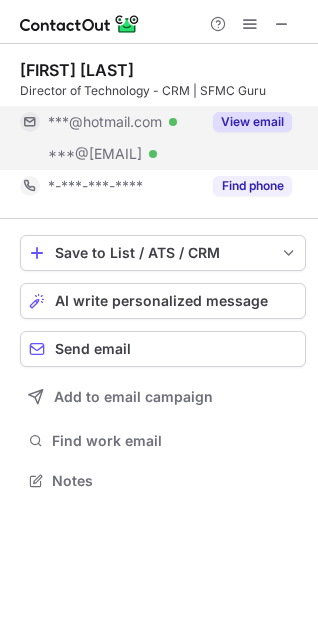 click on "View email" at bounding box center [252, 122] 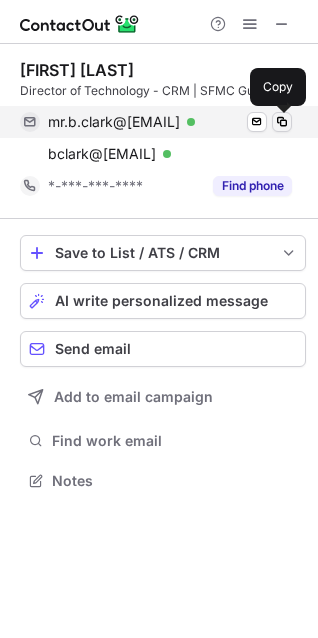 click at bounding box center (282, 122) 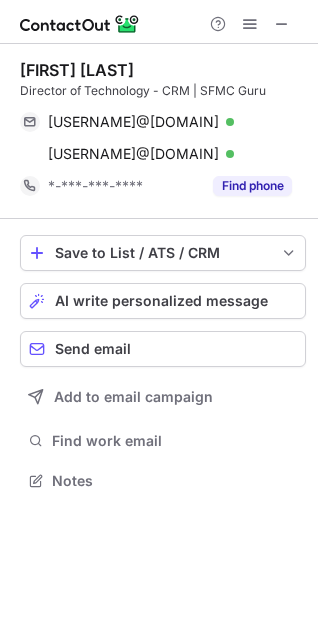 scroll, scrollTop: 0, scrollLeft: 0, axis: both 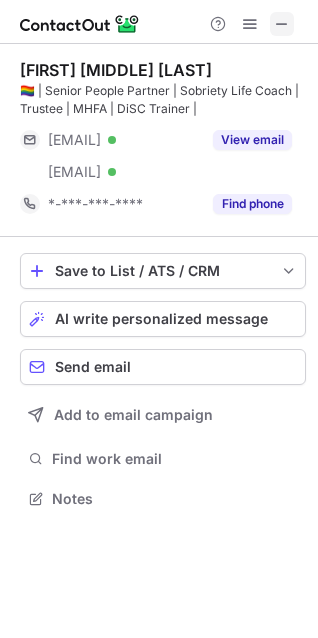 click at bounding box center [282, 24] 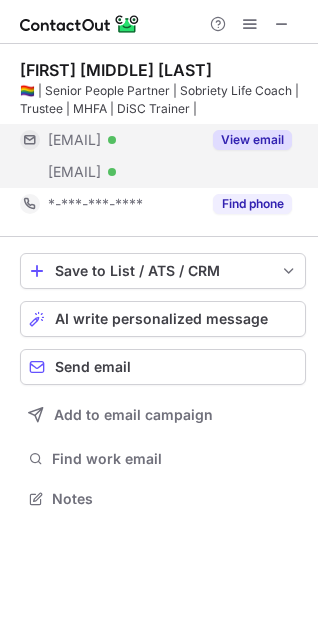 click on "View email" at bounding box center [252, 140] 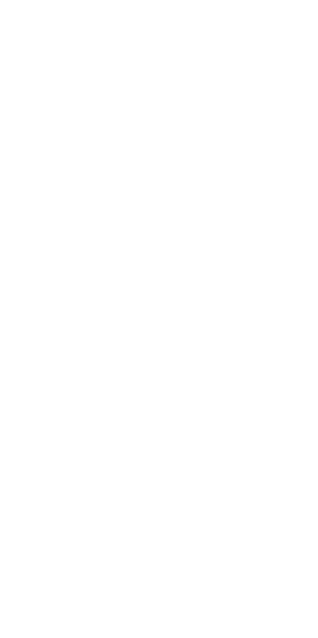 scroll, scrollTop: 0, scrollLeft: 0, axis: both 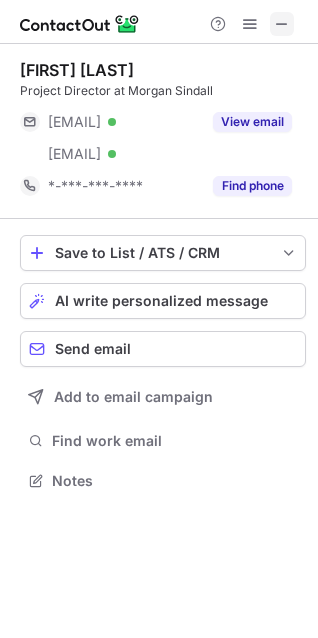 click at bounding box center (282, 24) 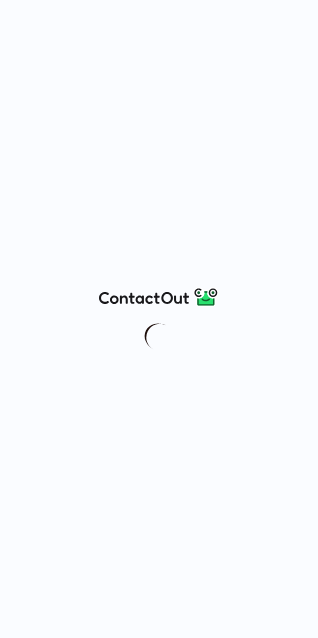 scroll, scrollTop: 0, scrollLeft: 0, axis: both 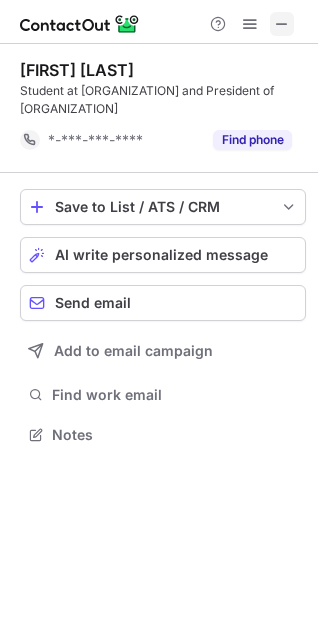 click at bounding box center (282, 24) 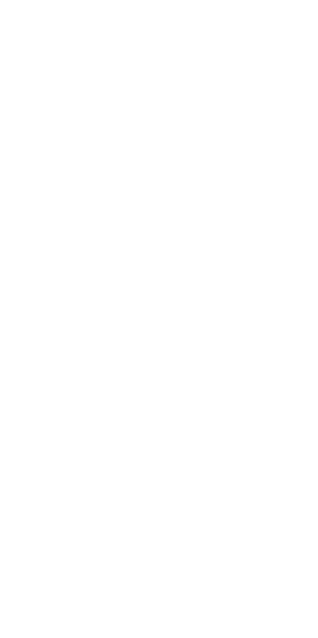 scroll, scrollTop: 0, scrollLeft: 0, axis: both 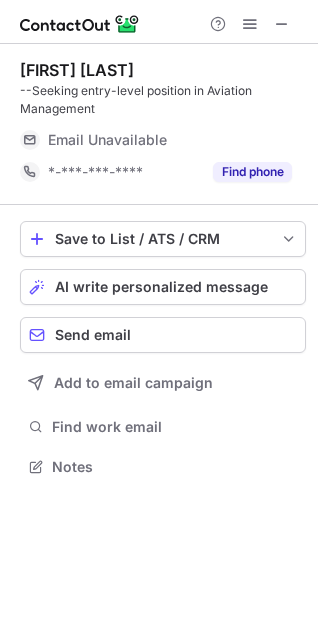 click on "--Seeking entry-level position in Aviation Management" at bounding box center (163, 100) 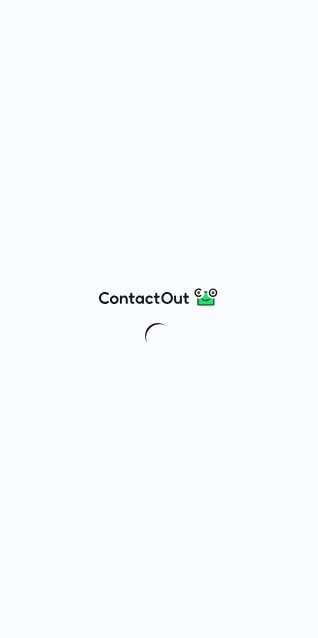 scroll, scrollTop: 0, scrollLeft: 0, axis: both 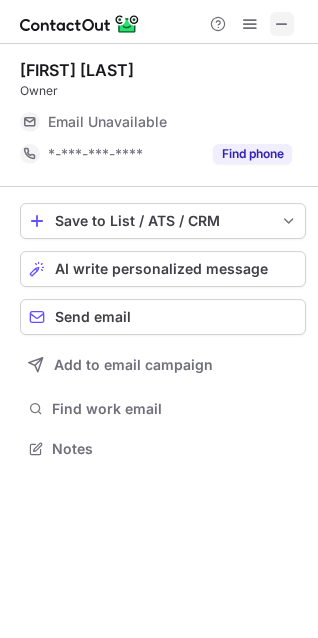 click at bounding box center (282, 24) 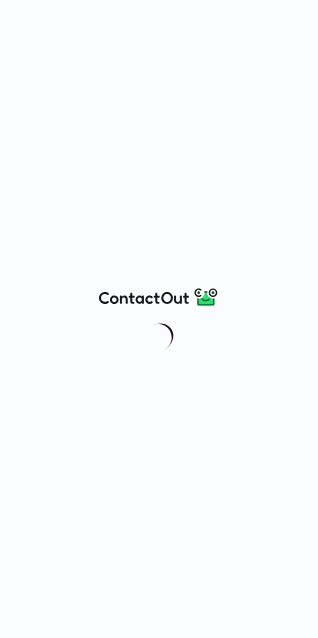 scroll, scrollTop: 0, scrollLeft: 0, axis: both 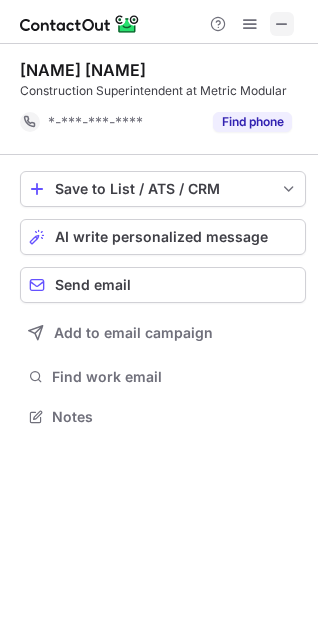 click at bounding box center [282, 24] 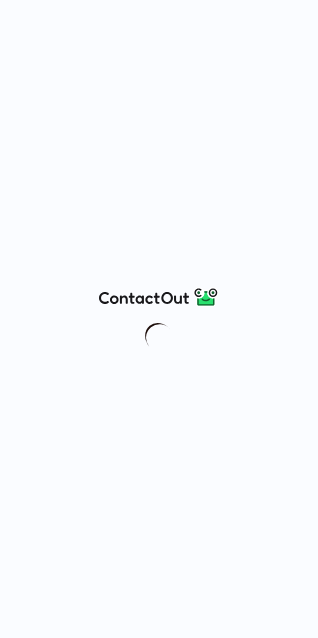 scroll, scrollTop: 0, scrollLeft: 0, axis: both 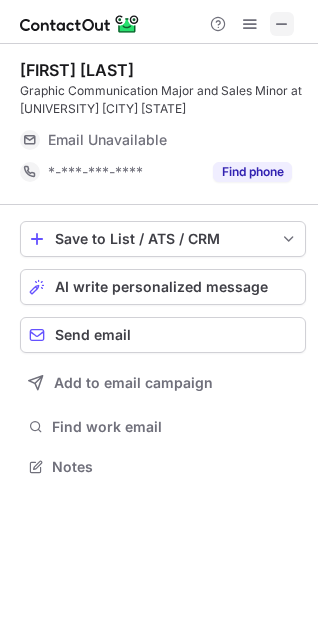 click at bounding box center [282, 24] 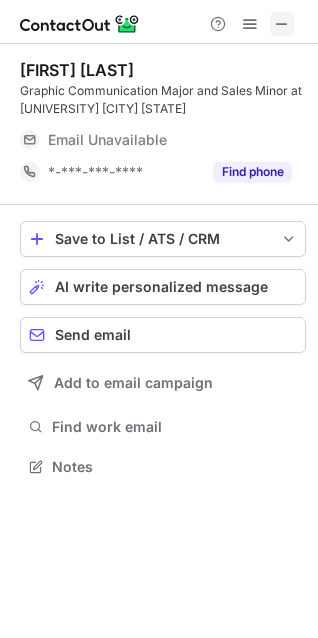 click at bounding box center (282, 24) 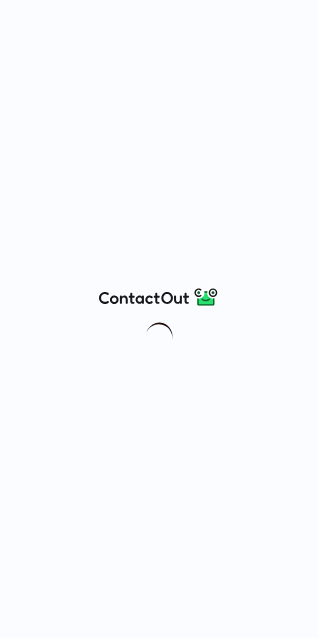 scroll, scrollTop: 0, scrollLeft: 0, axis: both 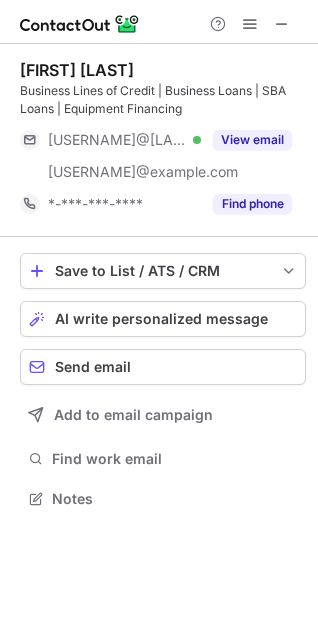 drag, startPoint x: 273, startPoint y: 22, endPoint x: 135, endPoint y: 35, distance: 138.61096 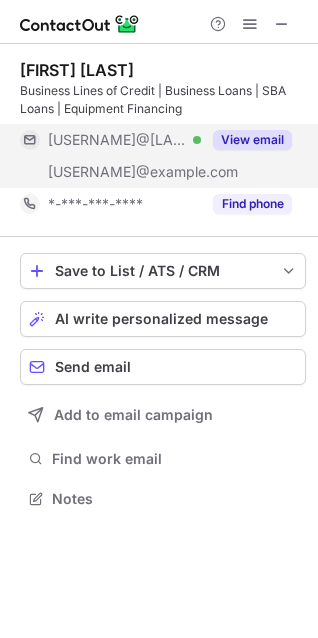 click on "View email" at bounding box center [252, 140] 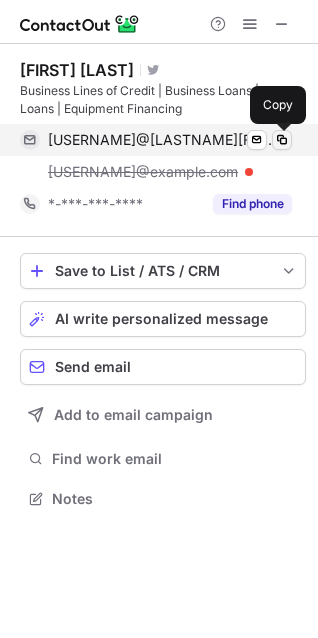 click at bounding box center [282, 140] 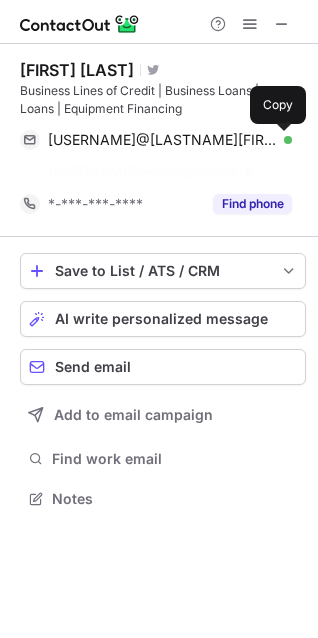 scroll, scrollTop: 452, scrollLeft: 318, axis: both 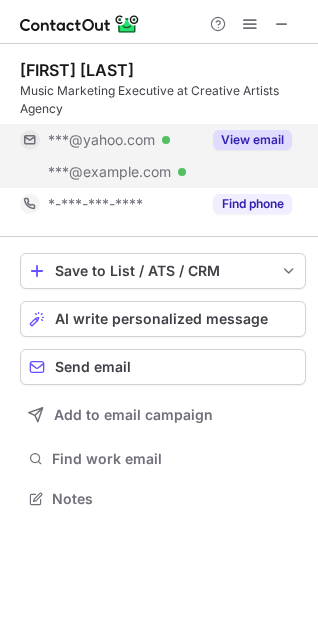 click on "View email" at bounding box center (252, 140) 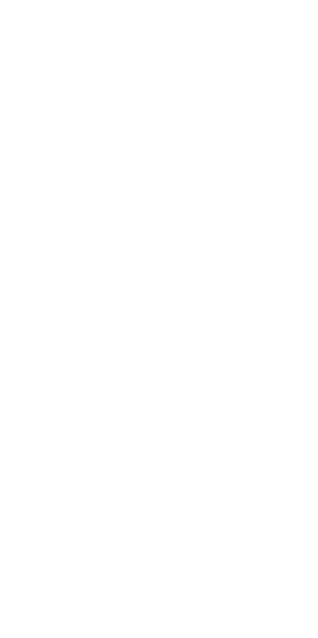 scroll, scrollTop: 0, scrollLeft: 0, axis: both 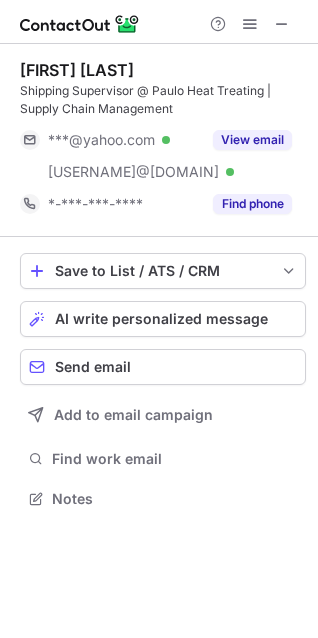 drag, startPoint x: 277, startPoint y: 22, endPoint x: 96, endPoint y: 49, distance: 183.00273 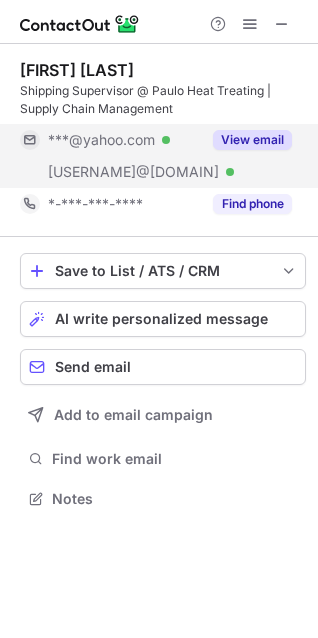 click on "View email" at bounding box center [252, 140] 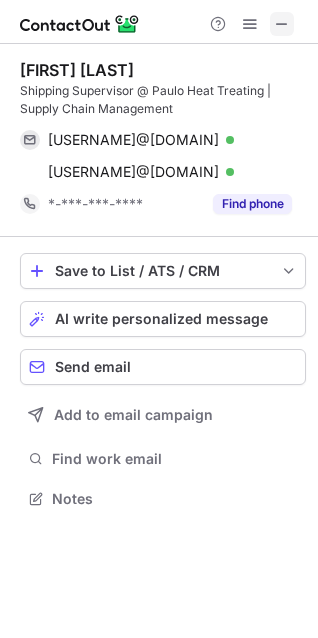 click at bounding box center [282, 24] 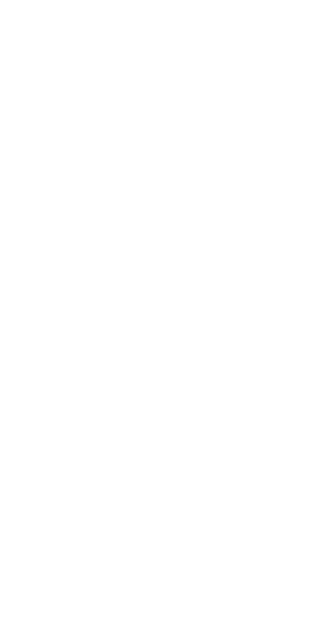 scroll, scrollTop: 0, scrollLeft: 0, axis: both 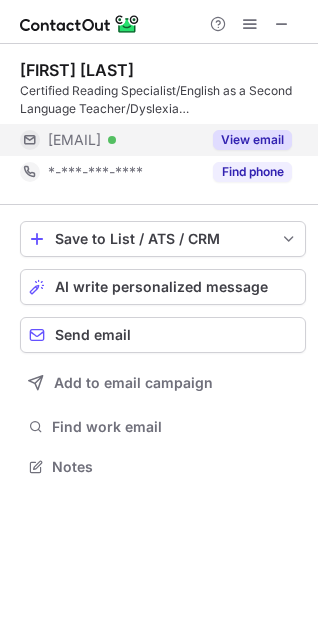 click on "View email" at bounding box center (252, 140) 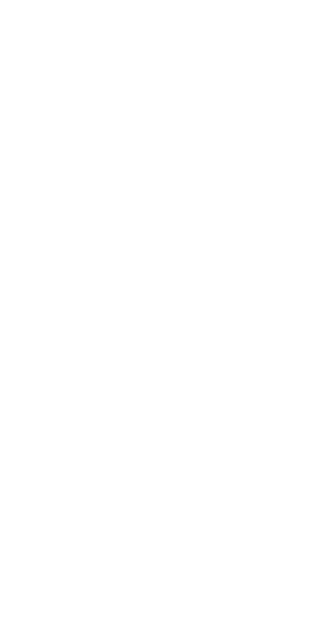 scroll, scrollTop: 0, scrollLeft: 0, axis: both 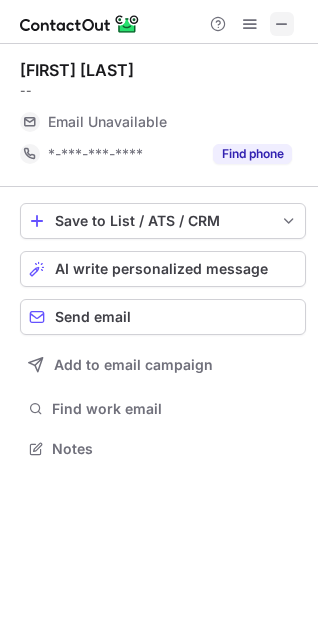 click at bounding box center (282, 24) 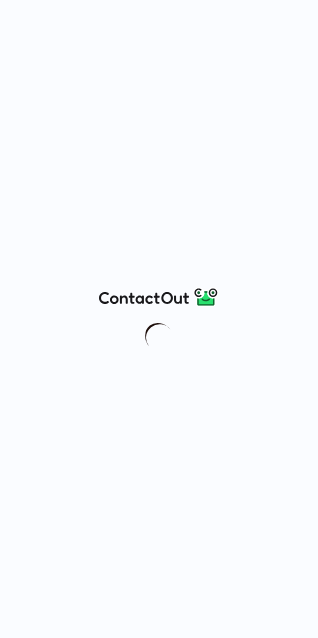 scroll, scrollTop: 0, scrollLeft: 0, axis: both 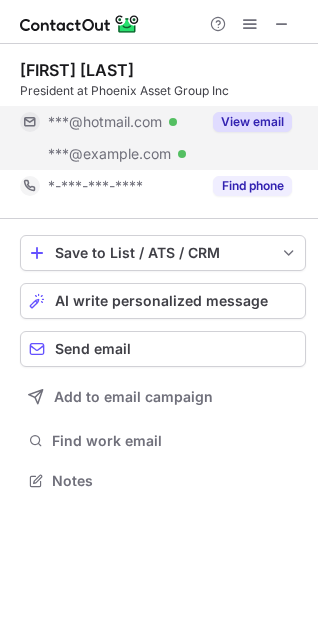click on "View email" at bounding box center [252, 122] 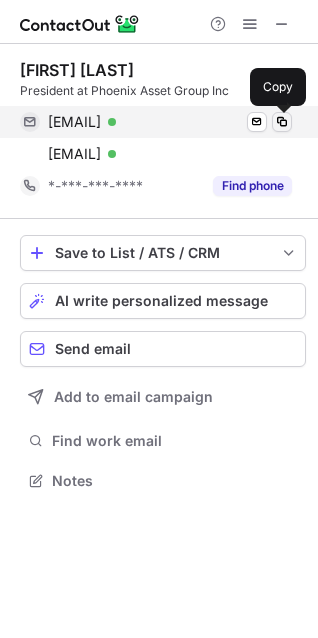click at bounding box center (282, 122) 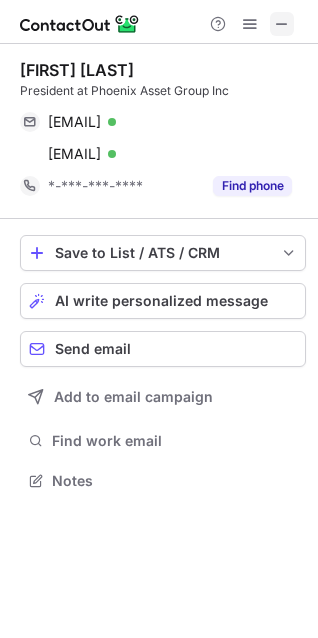 click at bounding box center [282, 24] 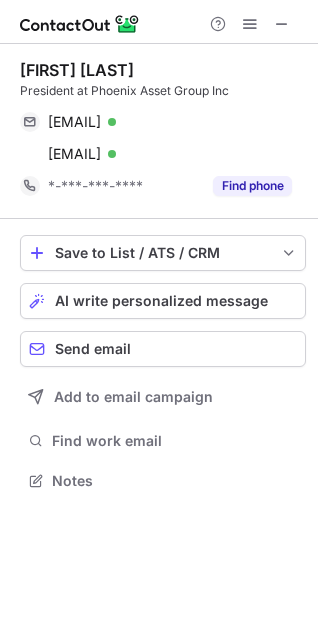 scroll, scrollTop: 9, scrollLeft: 9, axis: both 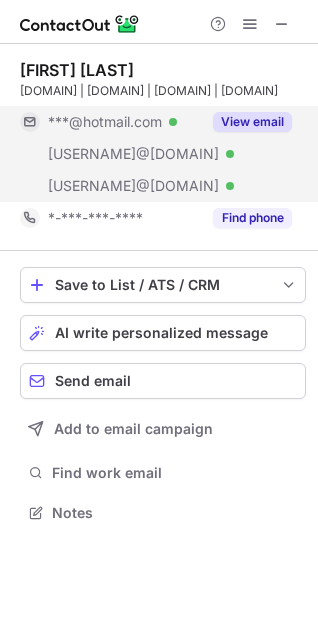 click on "View email" at bounding box center (252, 122) 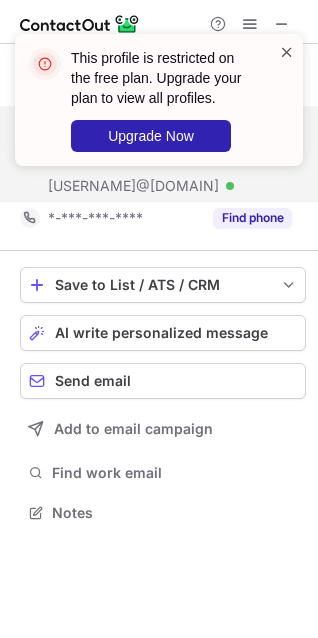 click at bounding box center (287, 52) 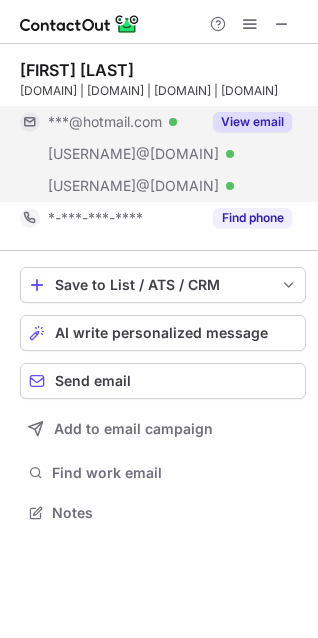 scroll, scrollTop: 10, scrollLeft: 9, axis: both 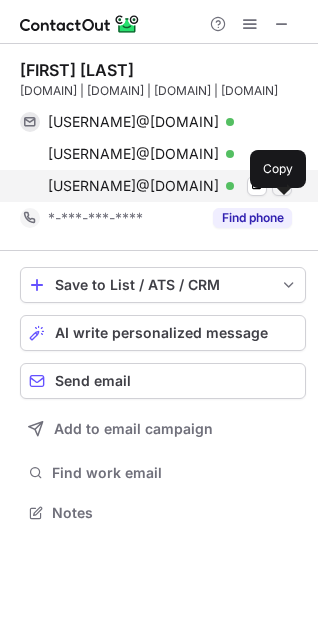 click at bounding box center (282, 186) 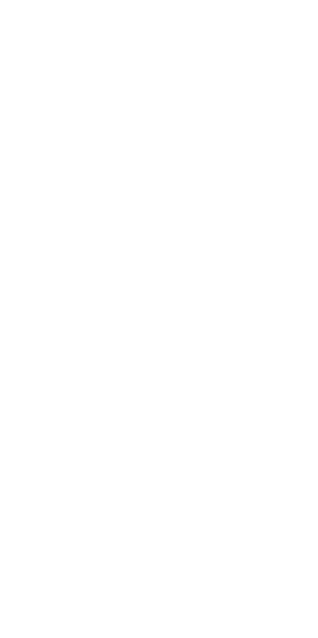 scroll, scrollTop: 0, scrollLeft: 0, axis: both 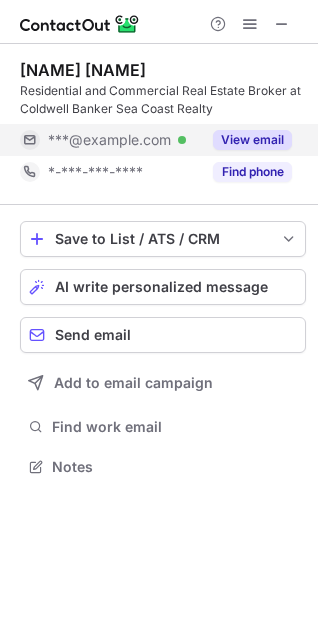 click on "View email" at bounding box center [246, 140] 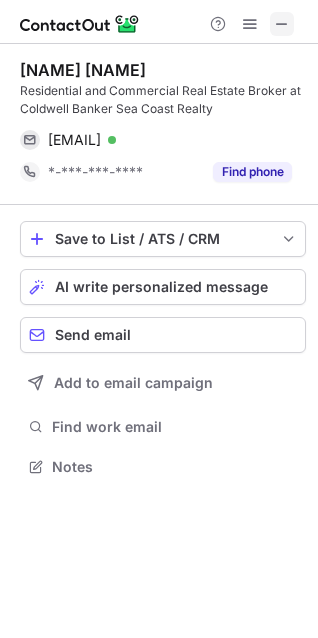 click at bounding box center (282, 24) 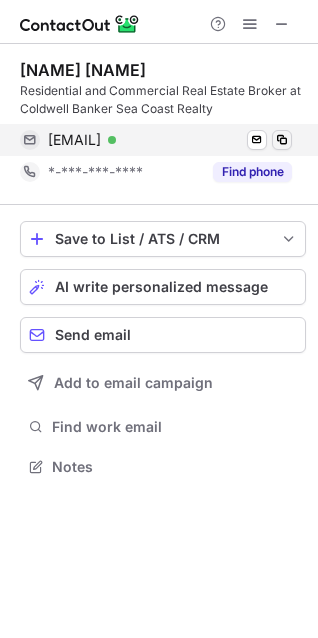 click at bounding box center [282, 140] 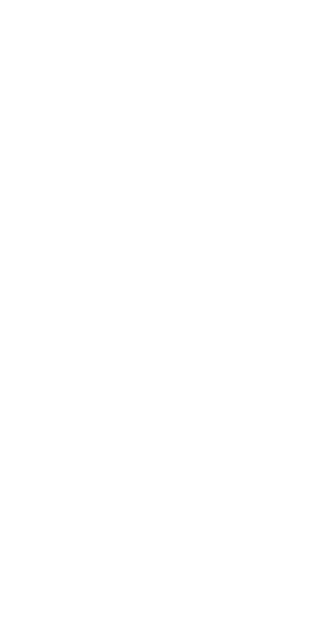 scroll, scrollTop: 0, scrollLeft: 0, axis: both 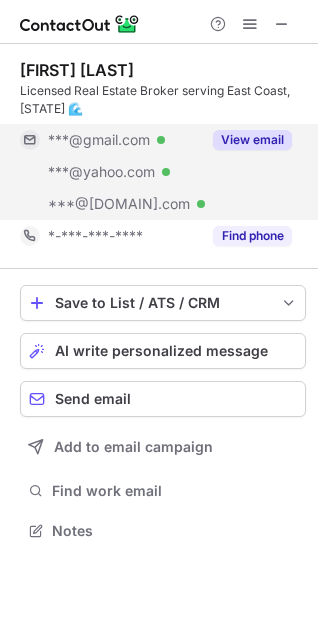 click on "View email" at bounding box center [252, 140] 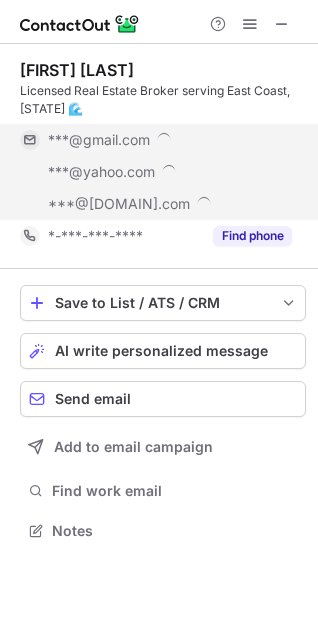 scroll, scrollTop: 10, scrollLeft: 10, axis: both 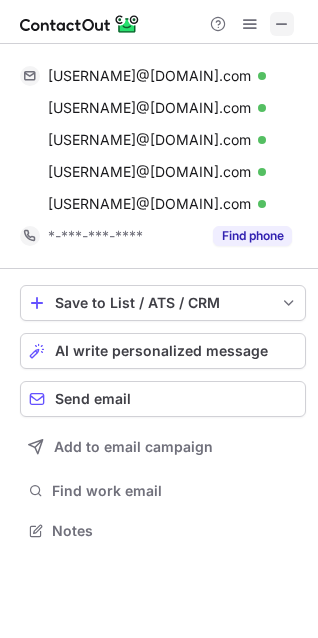 click at bounding box center [282, 24] 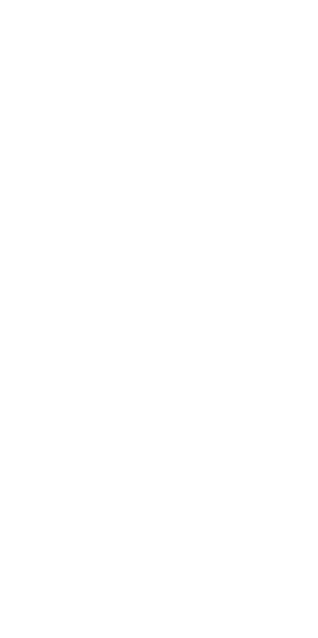 scroll, scrollTop: 0, scrollLeft: 0, axis: both 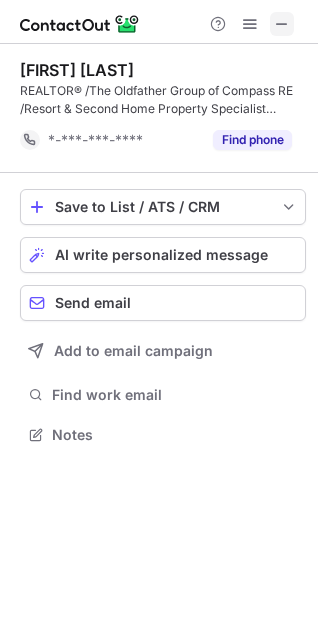 click at bounding box center (282, 24) 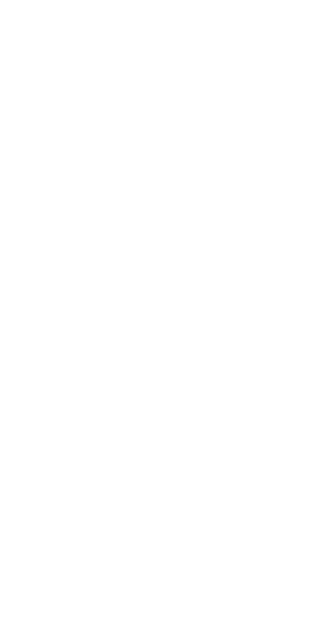 scroll, scrollTop: 0, scrollLeft: 0, axis: both 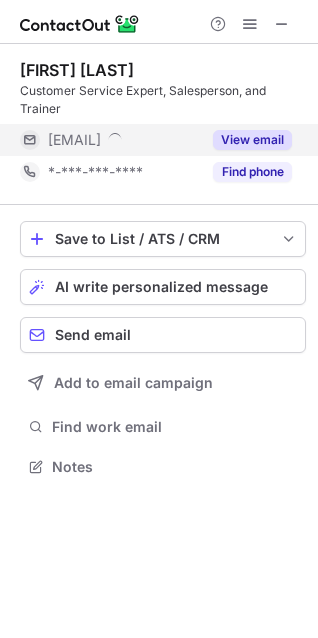 click on "View email" at bounding box center [252, 140] 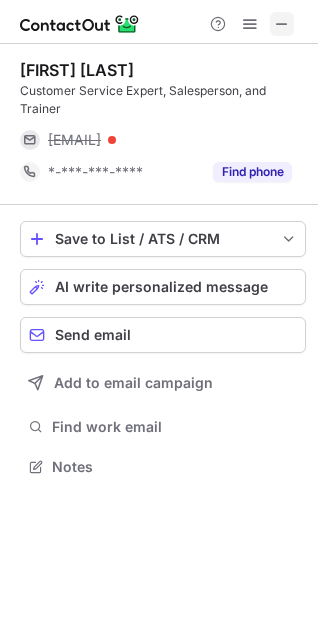 click at bounding box center [282, 24] 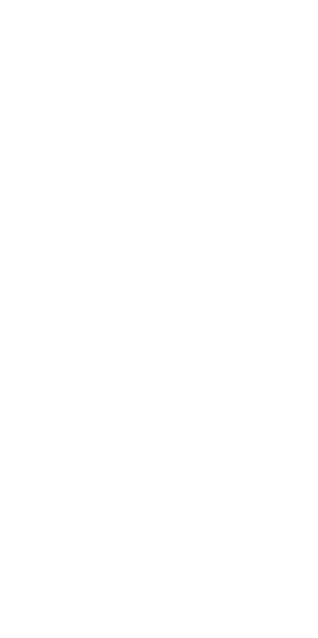 scroll, scrollTop: 0, scrollLeft: 0, axis: both 